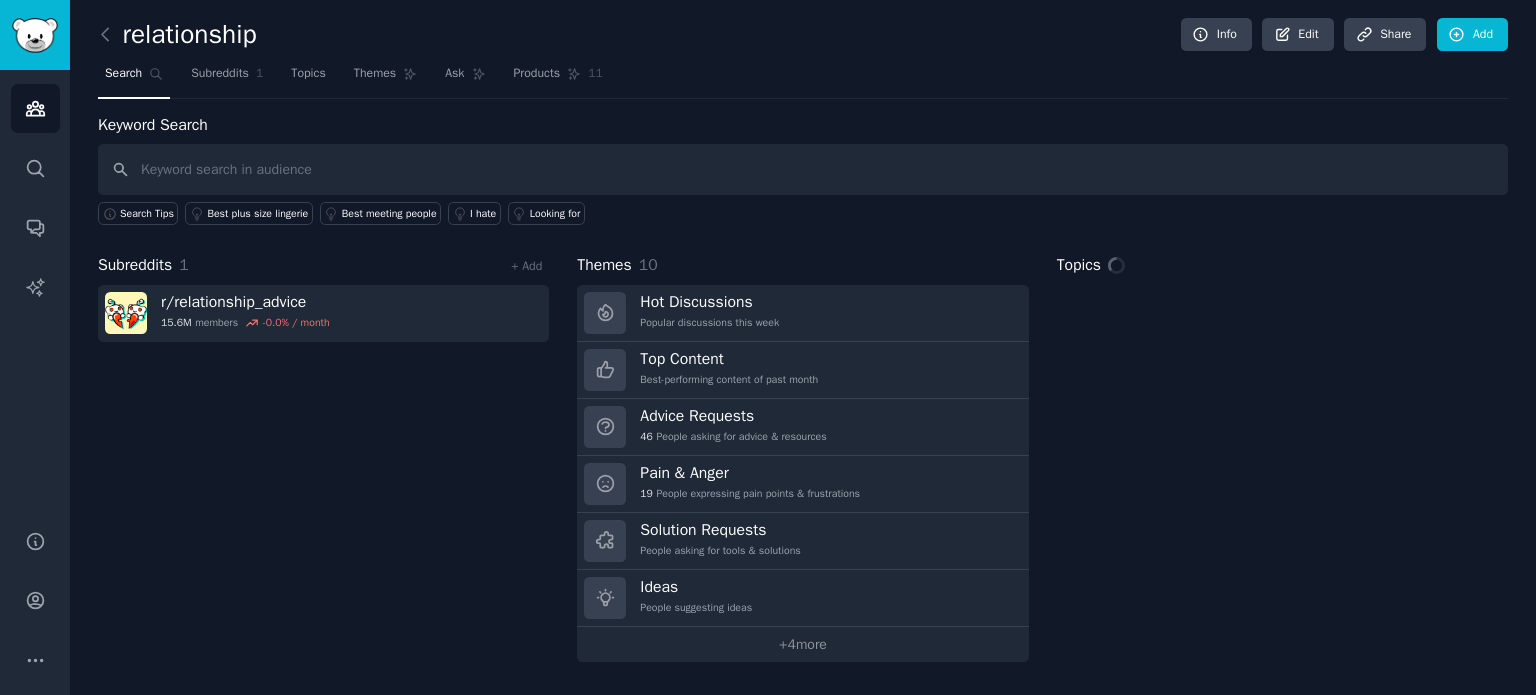 scroll, scrollTop: 0, scrollLeft: 0, axis: both 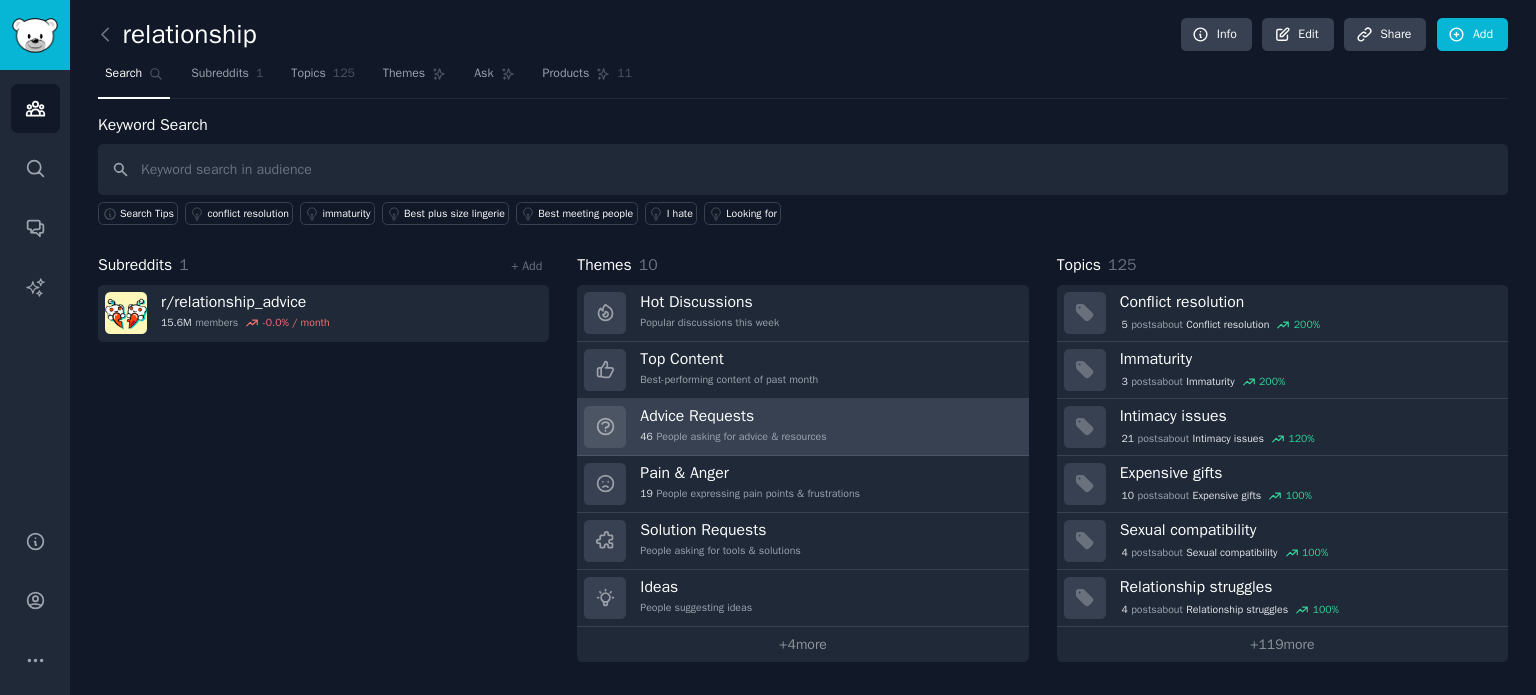 click on "Advice Requests" at bounding box center [733, 416] 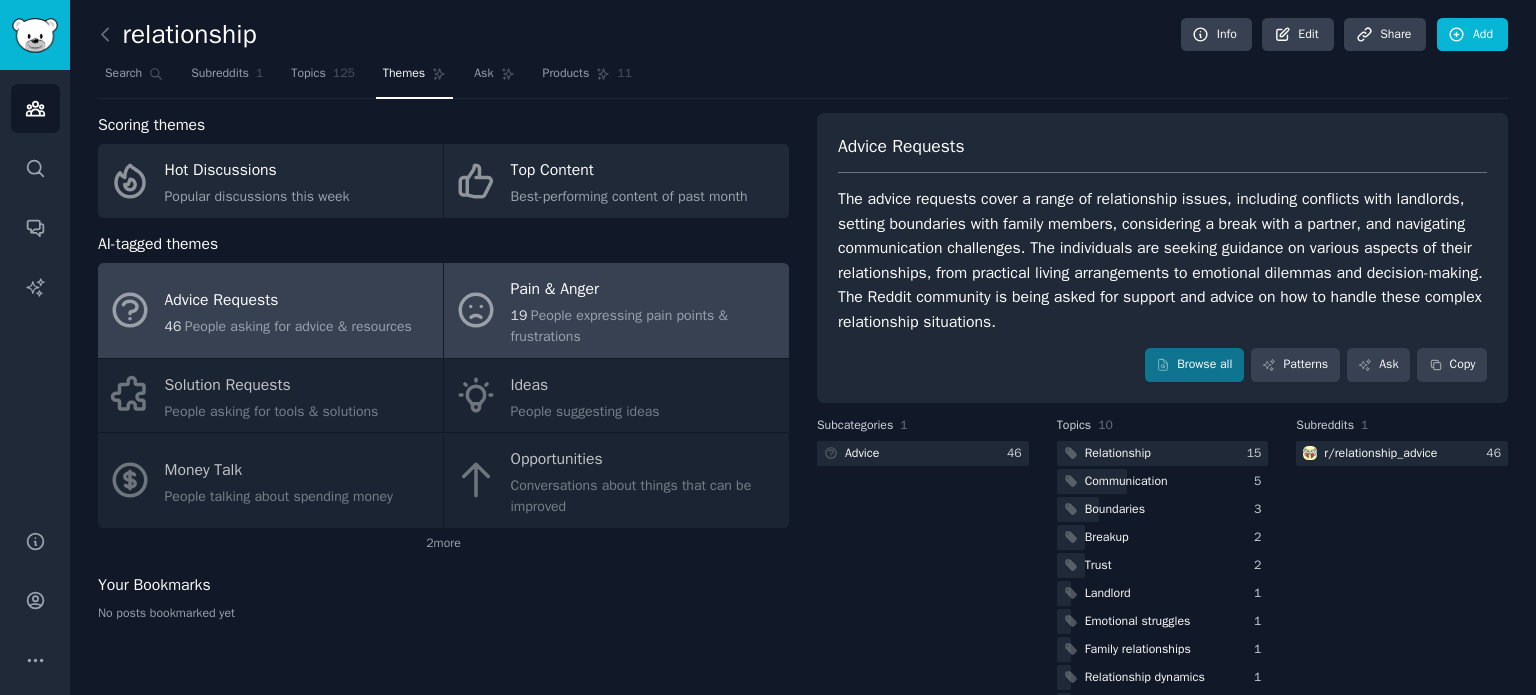 click on "People expressing pain points & frustrations" at bounding box center [619, 326] 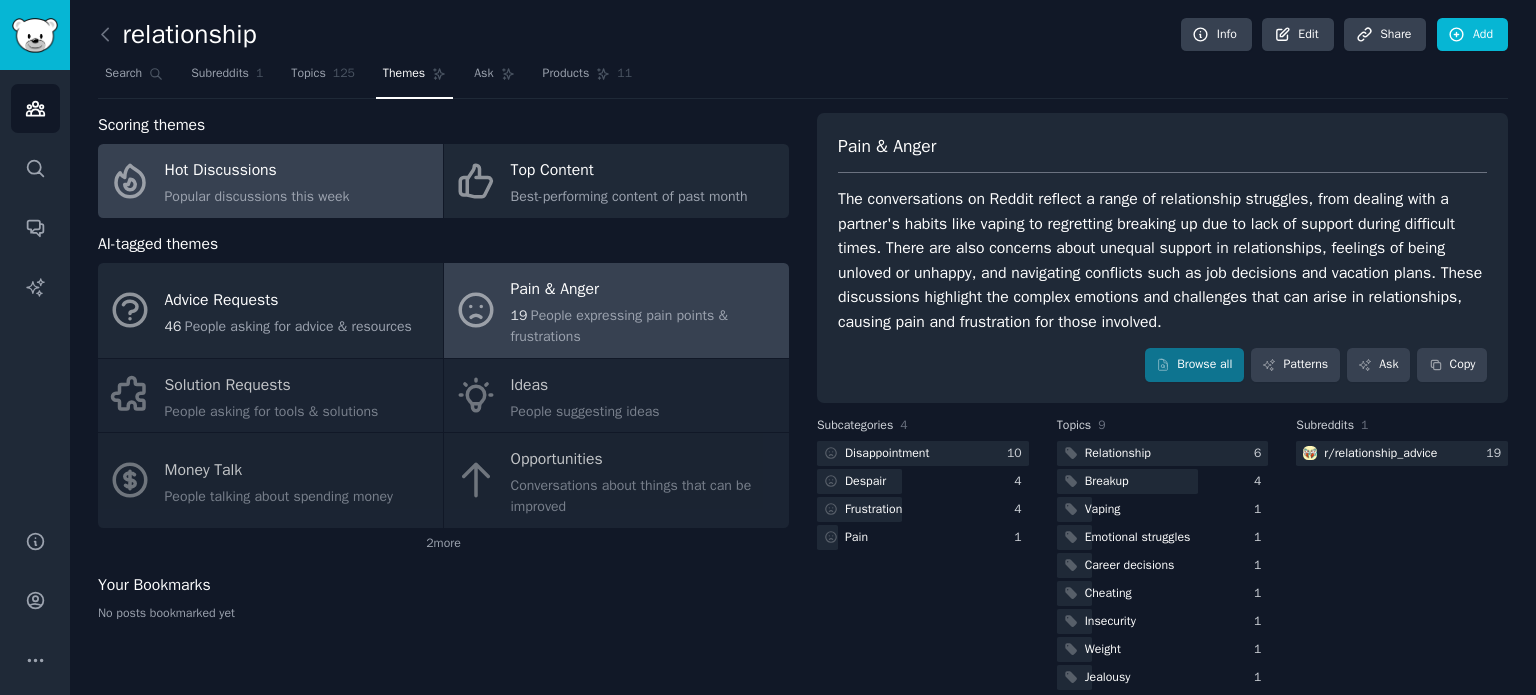click on "Popular discussions this week" 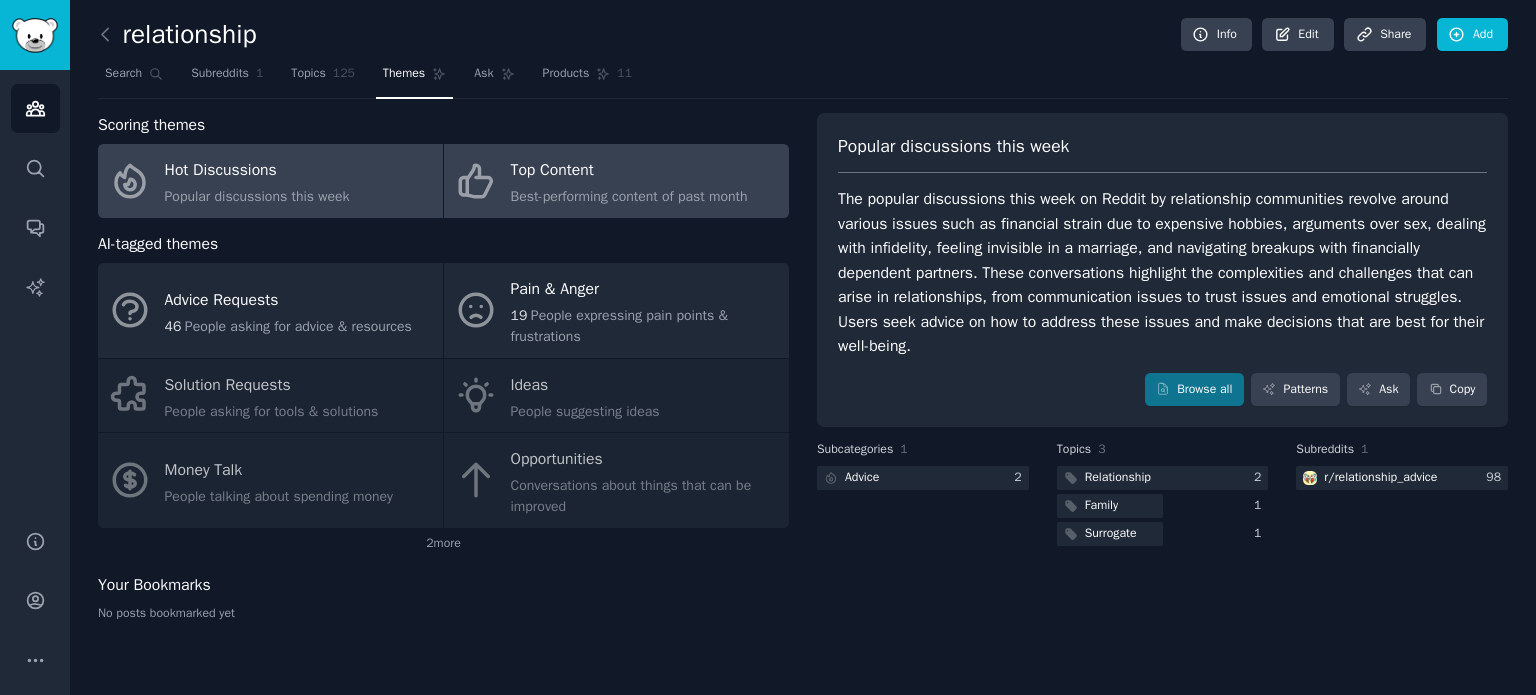 click on "Top Content" at bounding box center (629, 171) 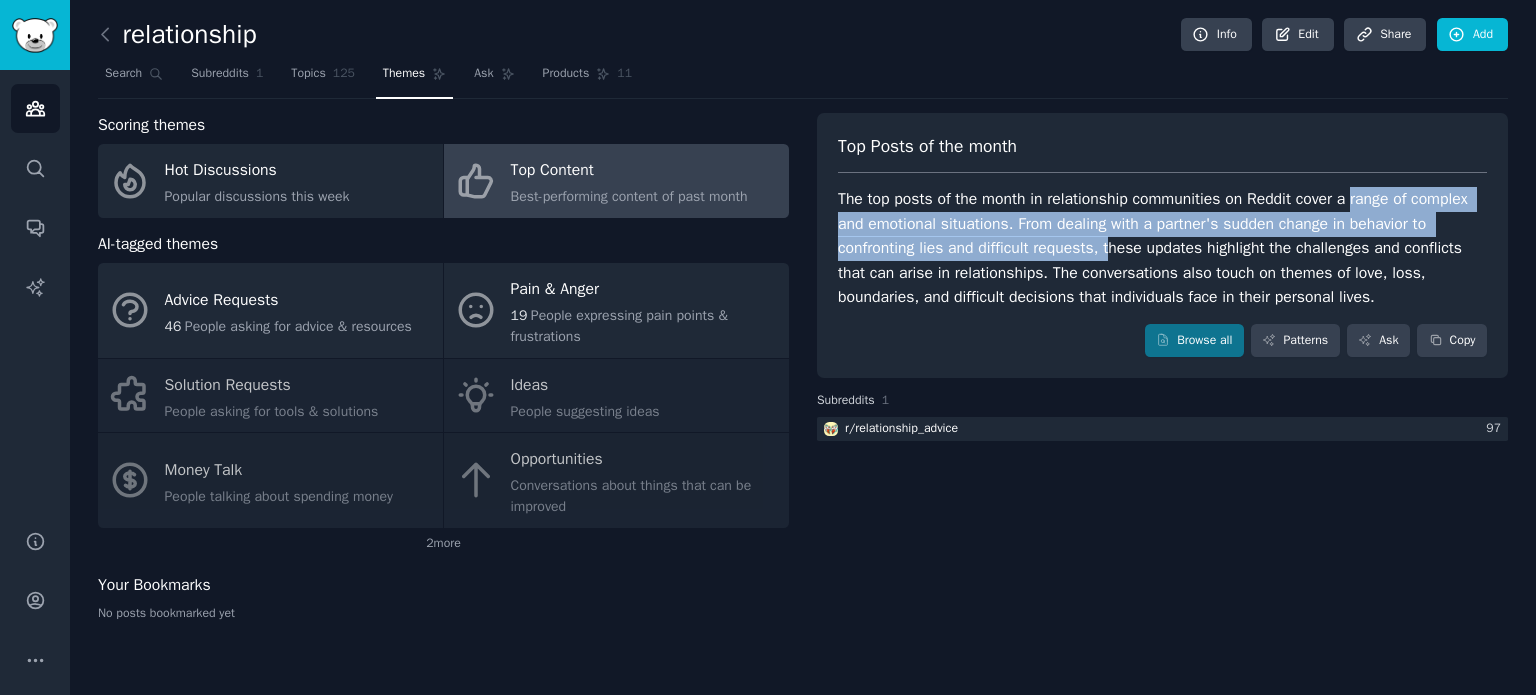drag, startPoint x: 1357, startPoint y: 199, endPoint x: 1108, endPoint y: 243, distance: 252.85767 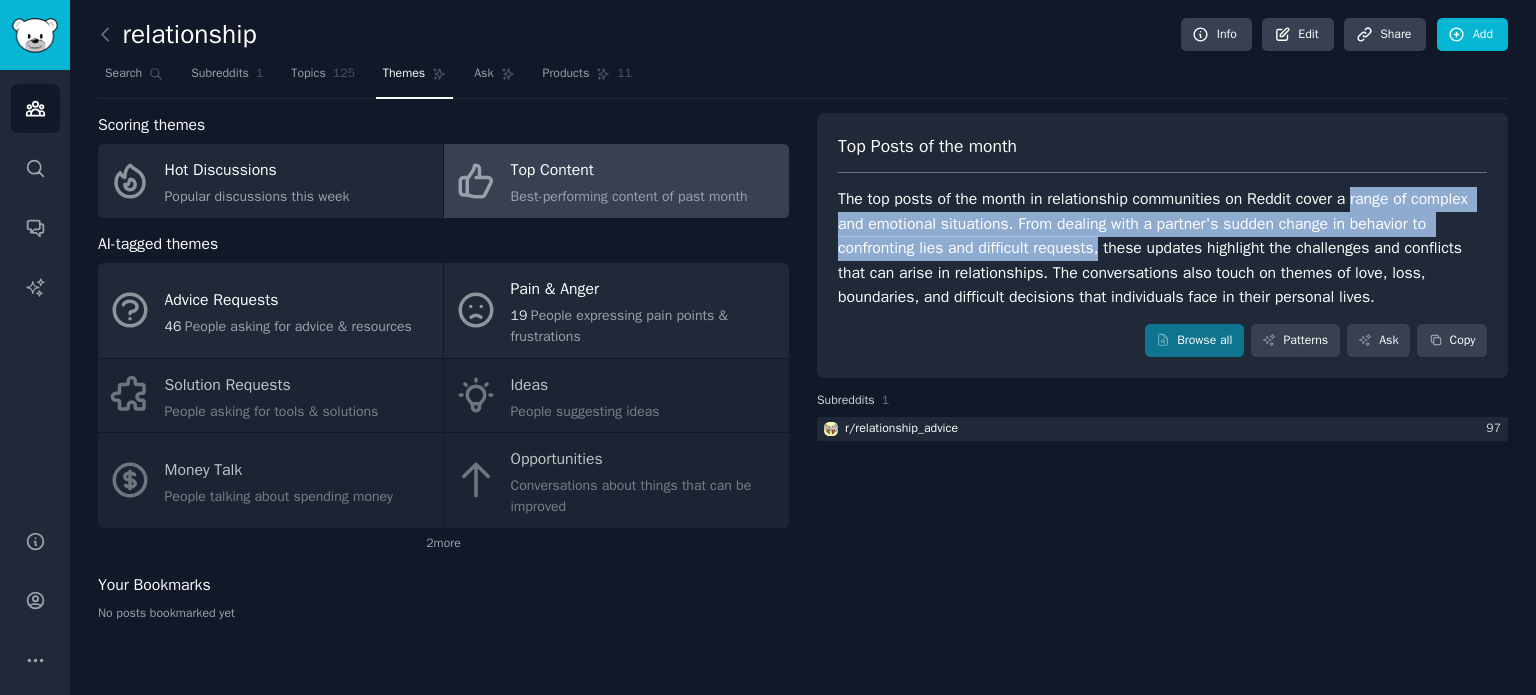 drag, startPoint x: 1356, startPoint y: 200, endPoint x: 1099, endPoint y: 235, distance: 259.3723 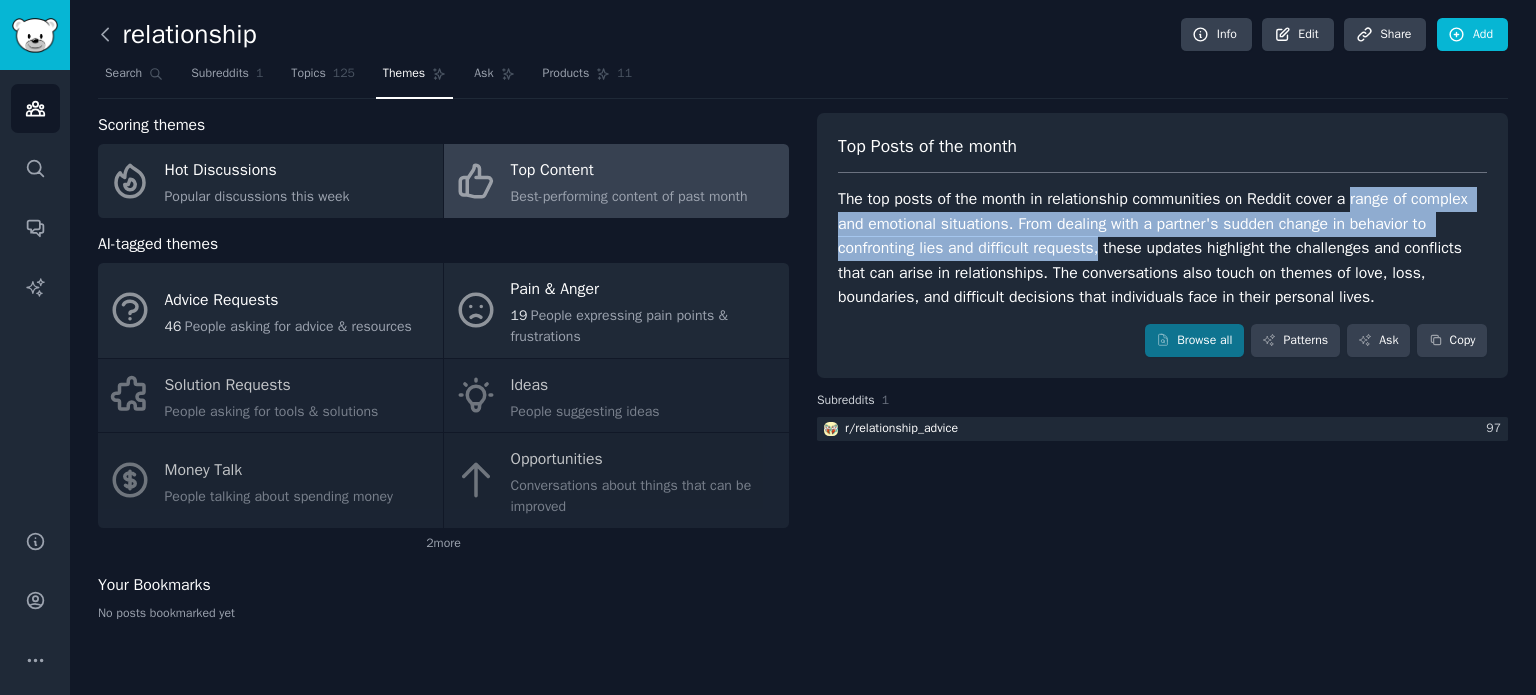 click 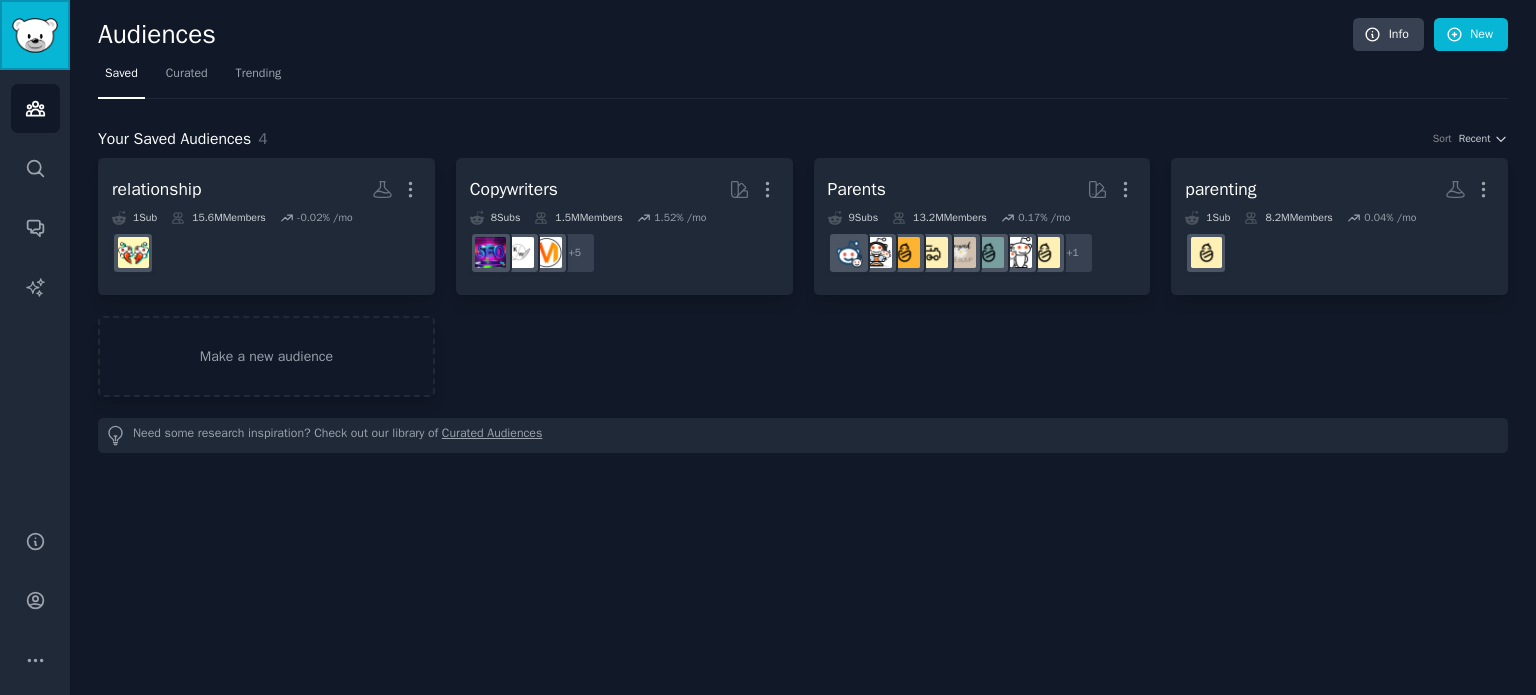 click at bounding box center [35, 35] 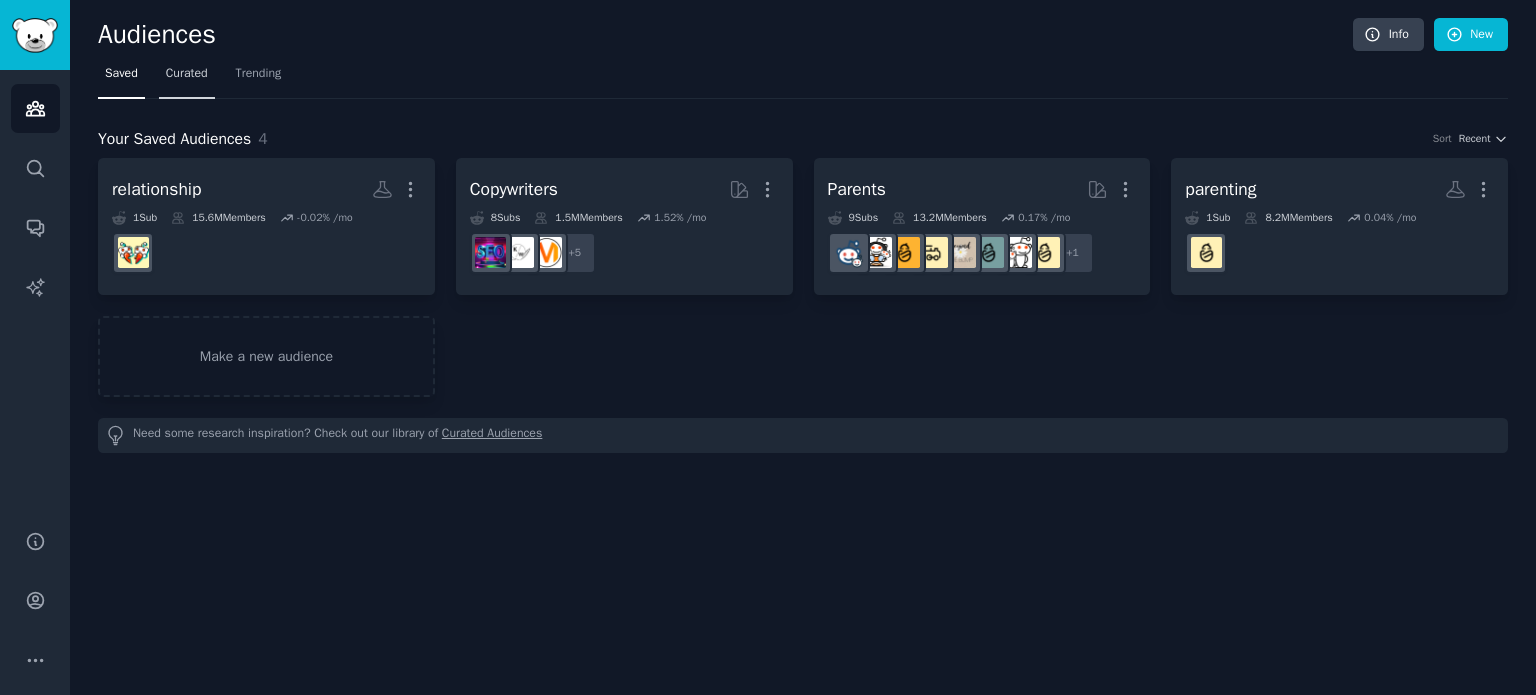 click on "Curated" at bounding box center [187, 74] 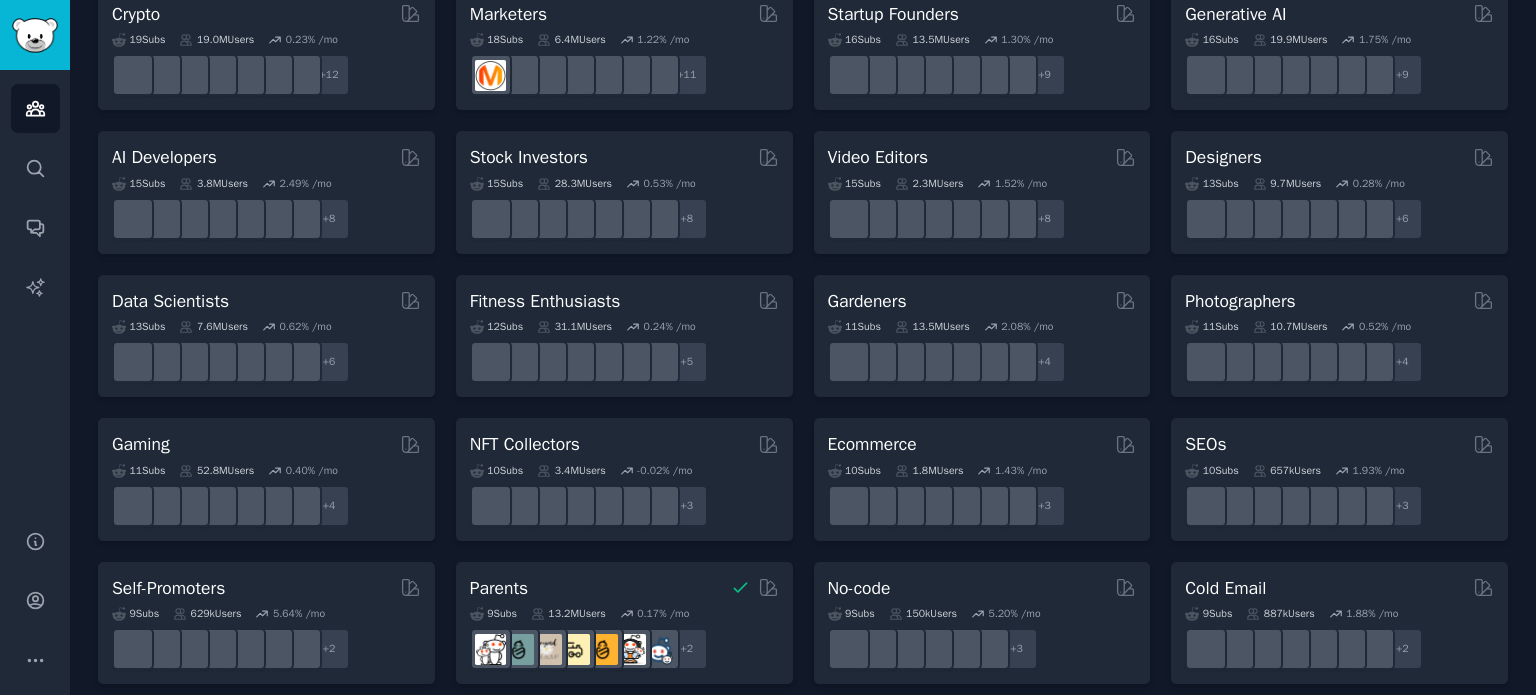 scroll, scrollTop: 304, scrollLeft: 0, axis: vertical 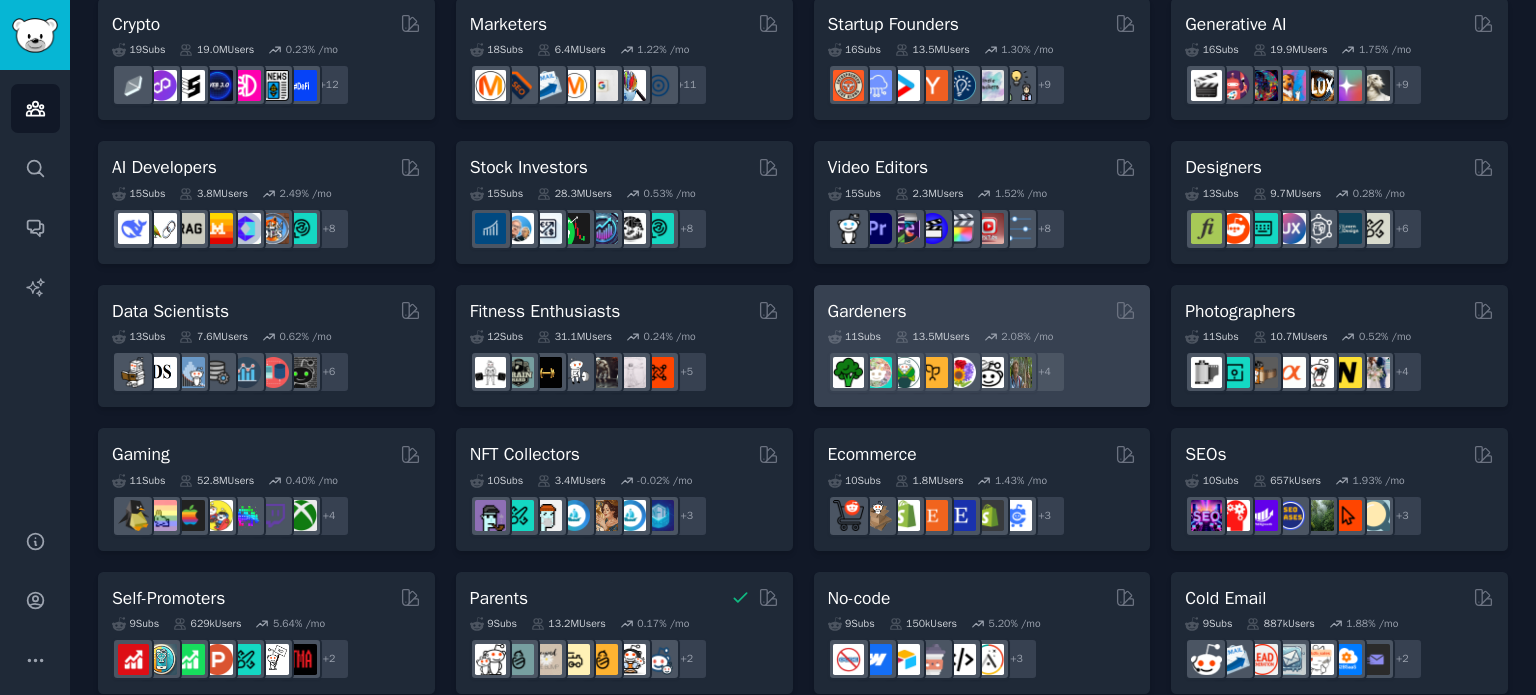 click on "Gardeners" at bounding box center (867, 311) 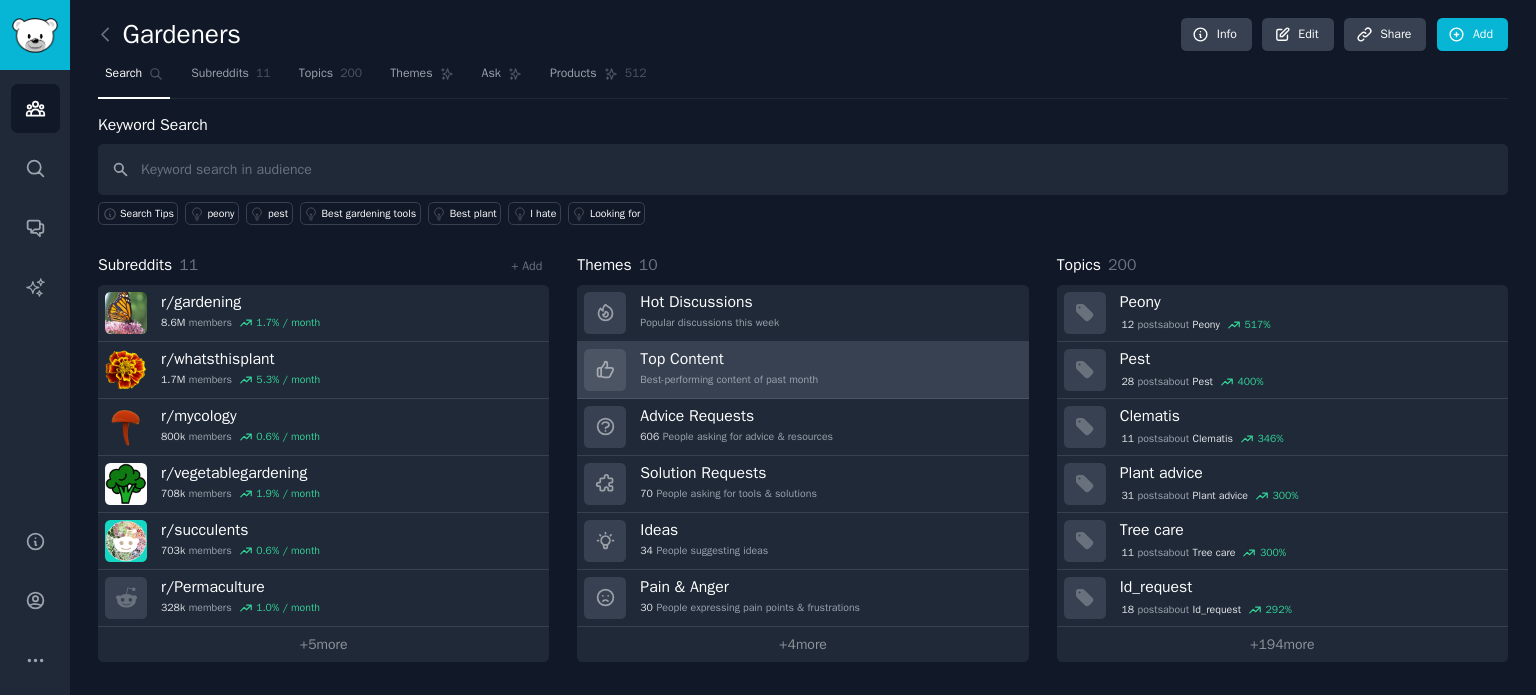 click on "Top Content" at bounding box center (729, 359) 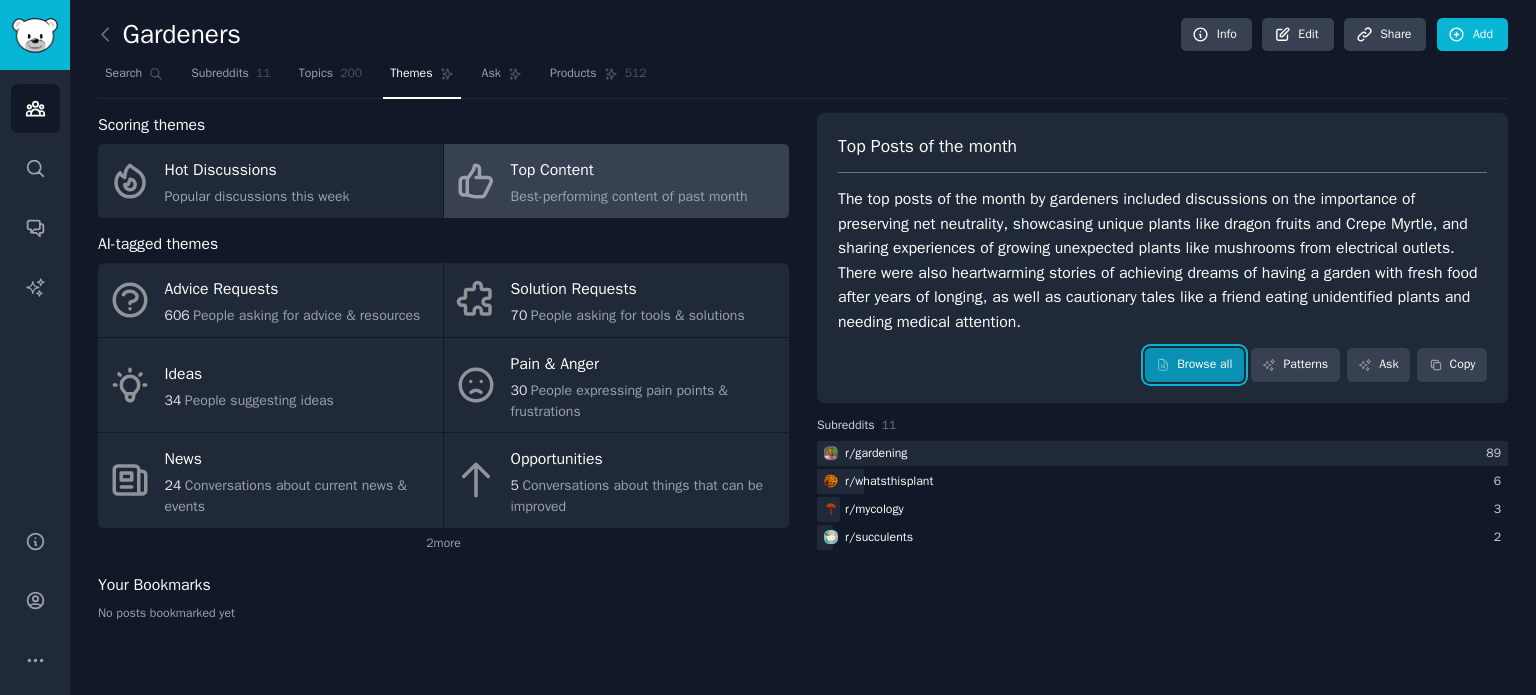 click on "Browse all" at bounding box center (1194, 365) 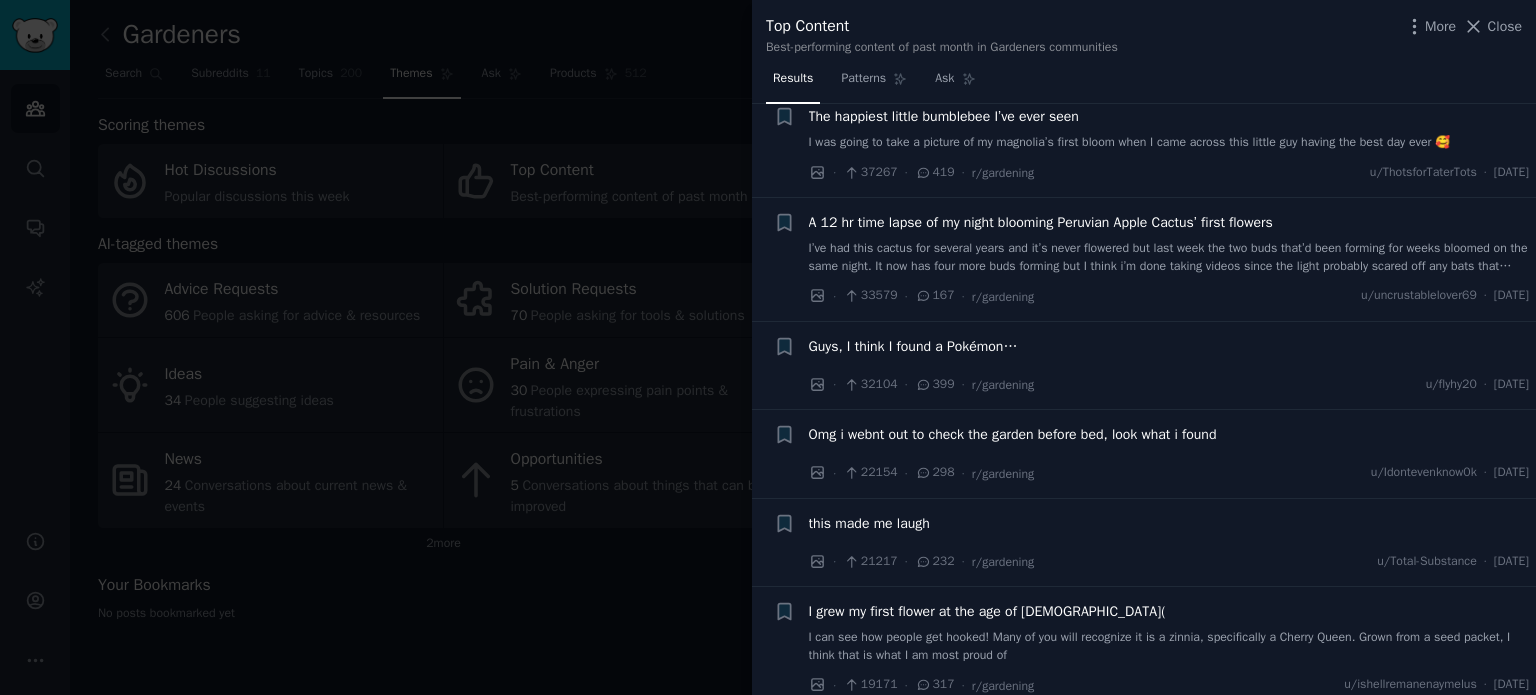 scroll, scrollTop: 0, scrollLeft: 0, axis: both 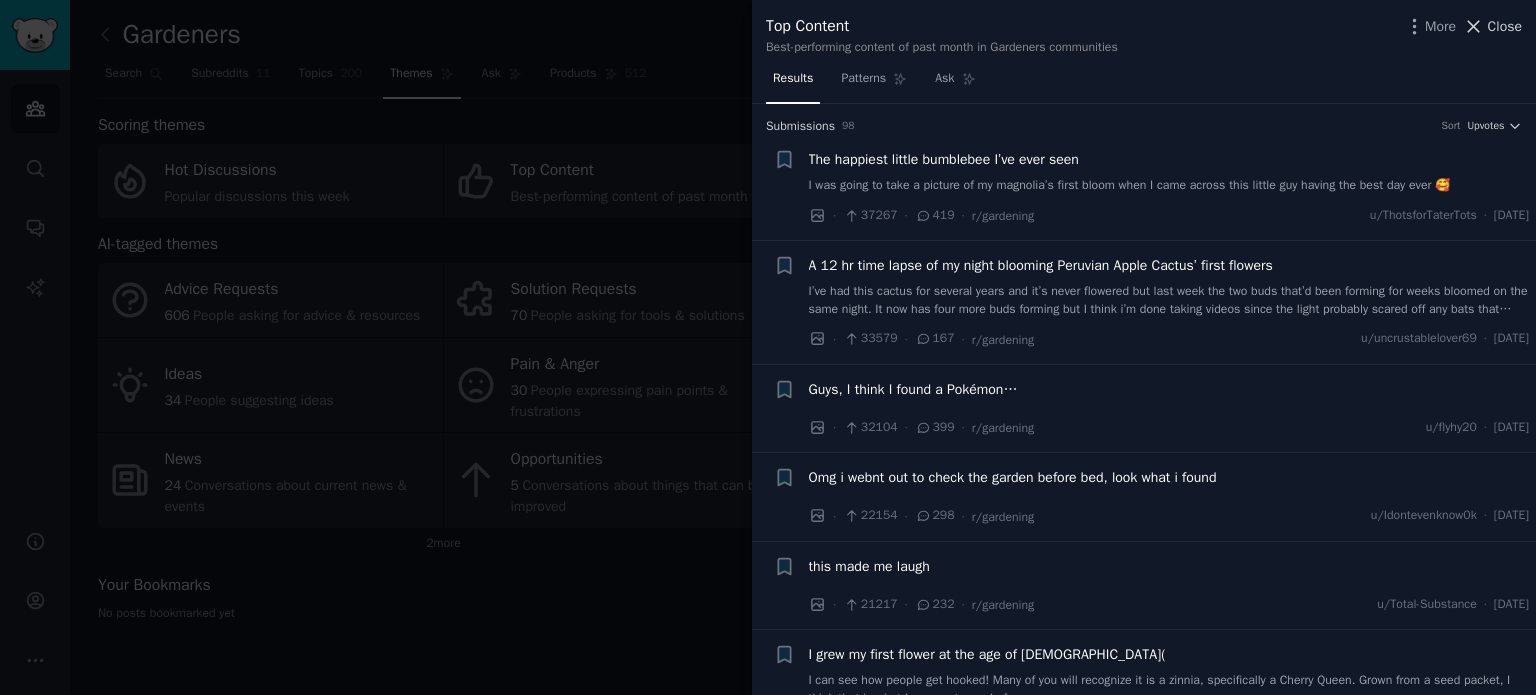 click on "Close" at bounding box center (1505, 26) 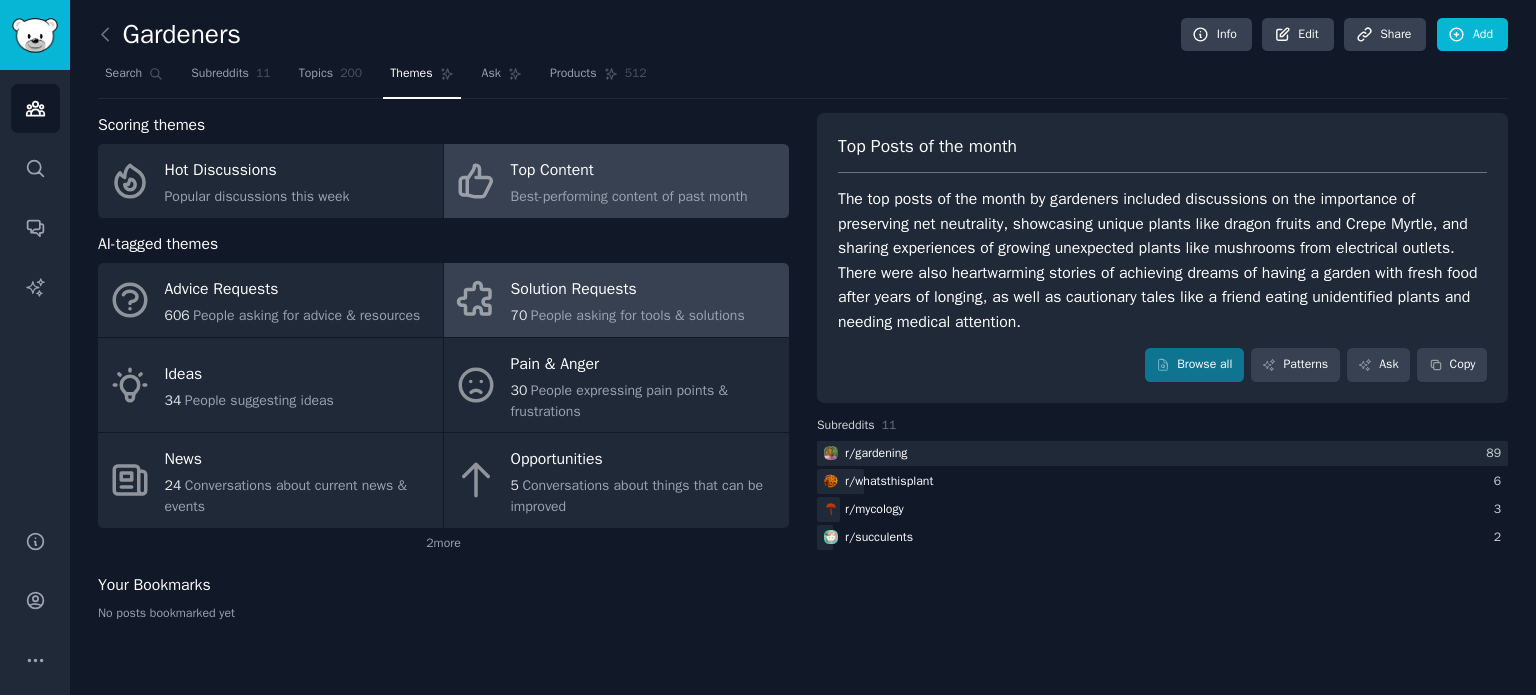 click on "Solution Requests" at bounding box center (628, 290) 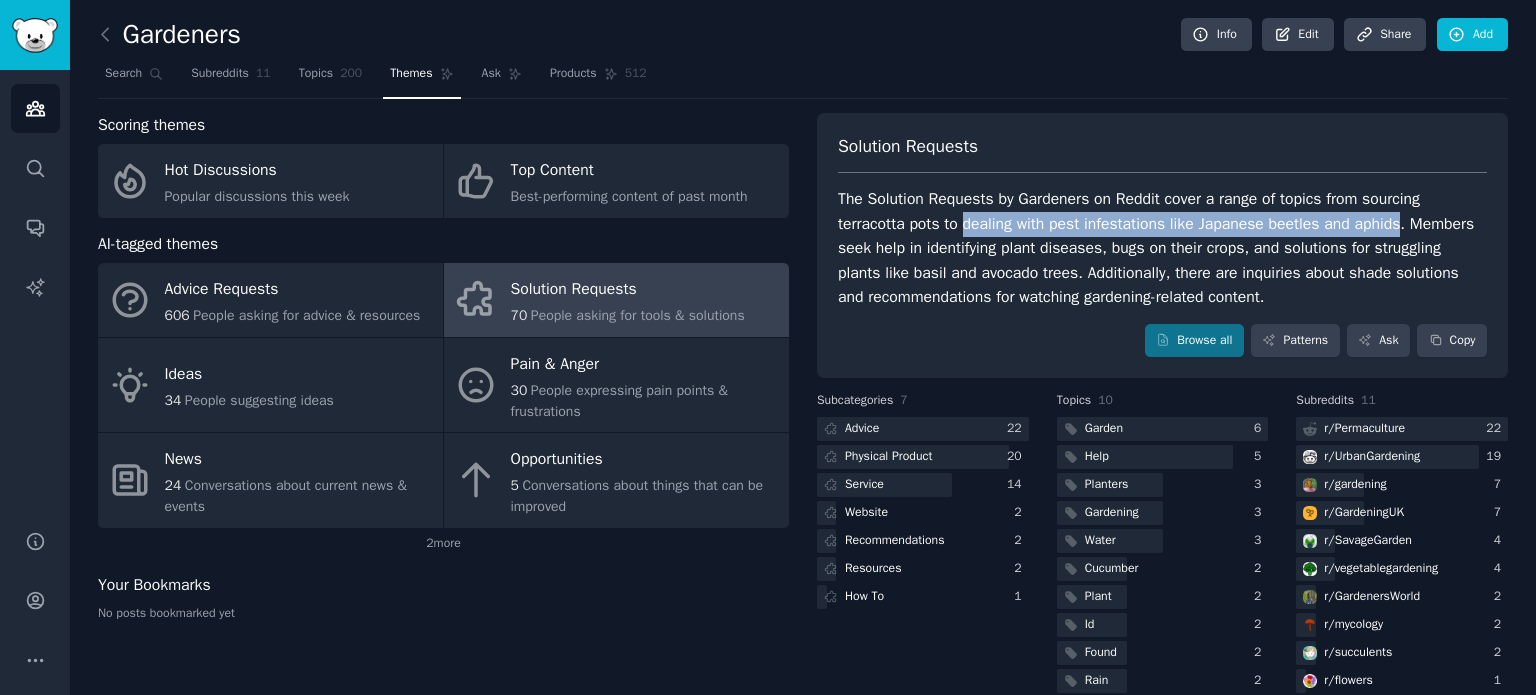 drag, startPoint x: 960, startPoint y: 223, endPoint x: 1391, endPoint y: 227, distance: 431.01855 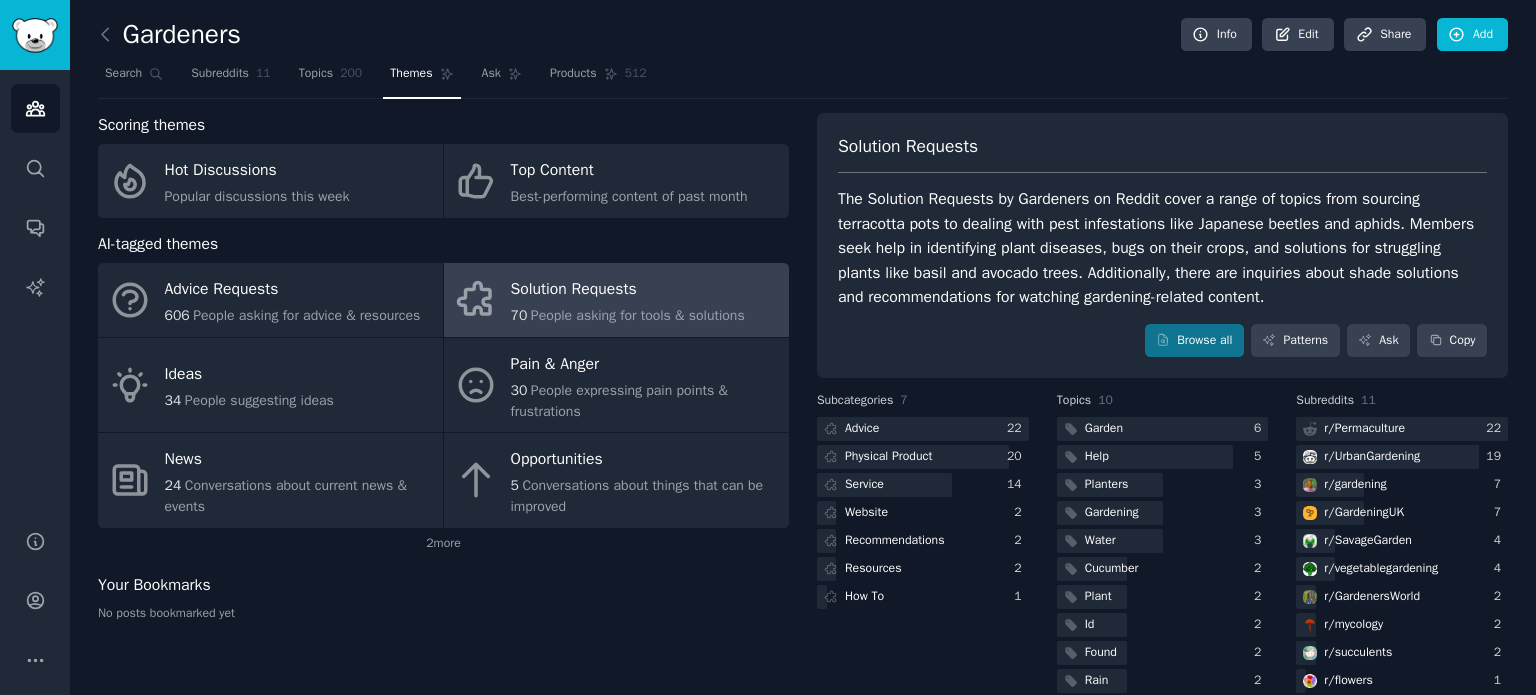 click on "The Solution Requests by Gardeners on Reddit cover a range of topics from sourcing terracotta pots to dealing with pest infestations like Japanese beetles and aphids. Members seek help in identifying plant diseases, bugs on their crops, and solutions for struggling plants like basil and avocado trees. Additionally, there are inquiries about shade solutions and recommendations for watching gardening-related content." at bounding box center [1162, 248] 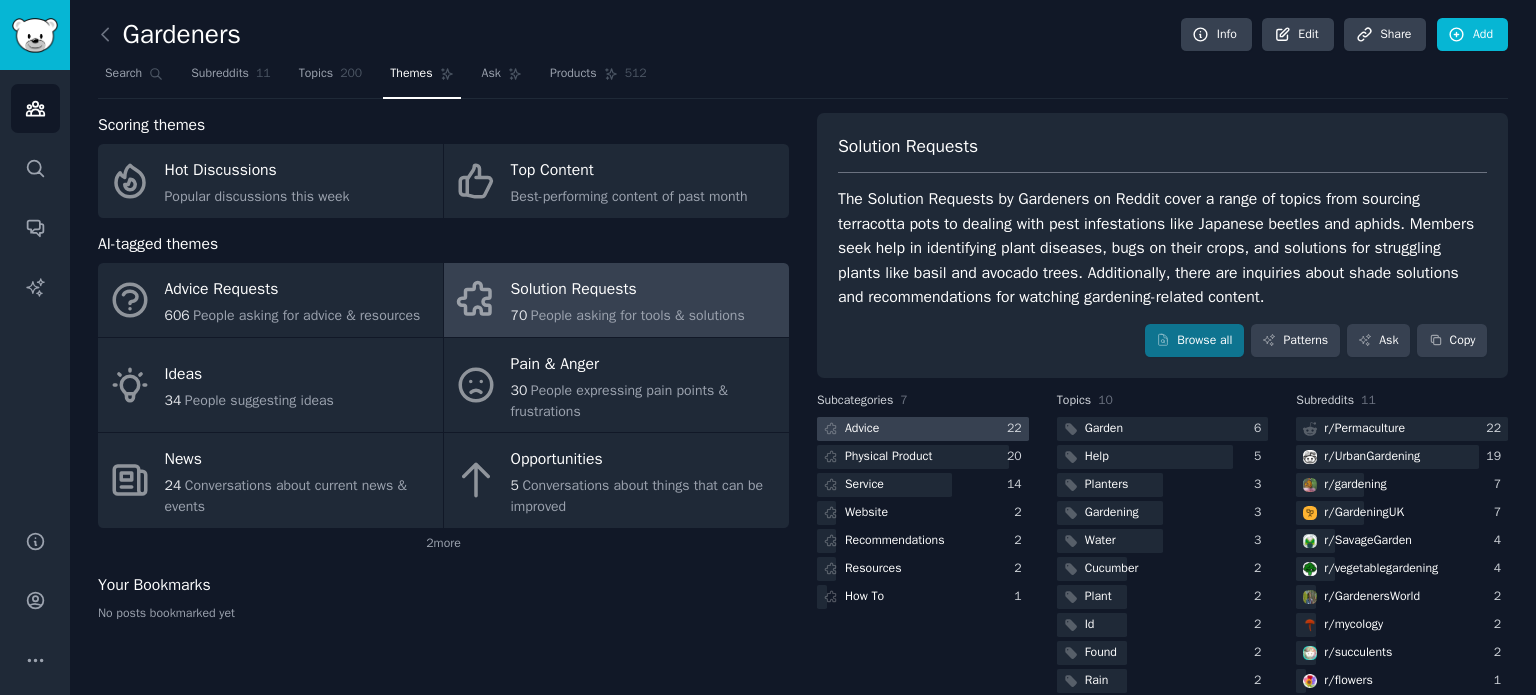 click on "Advice" at bounding box center [862, 429] 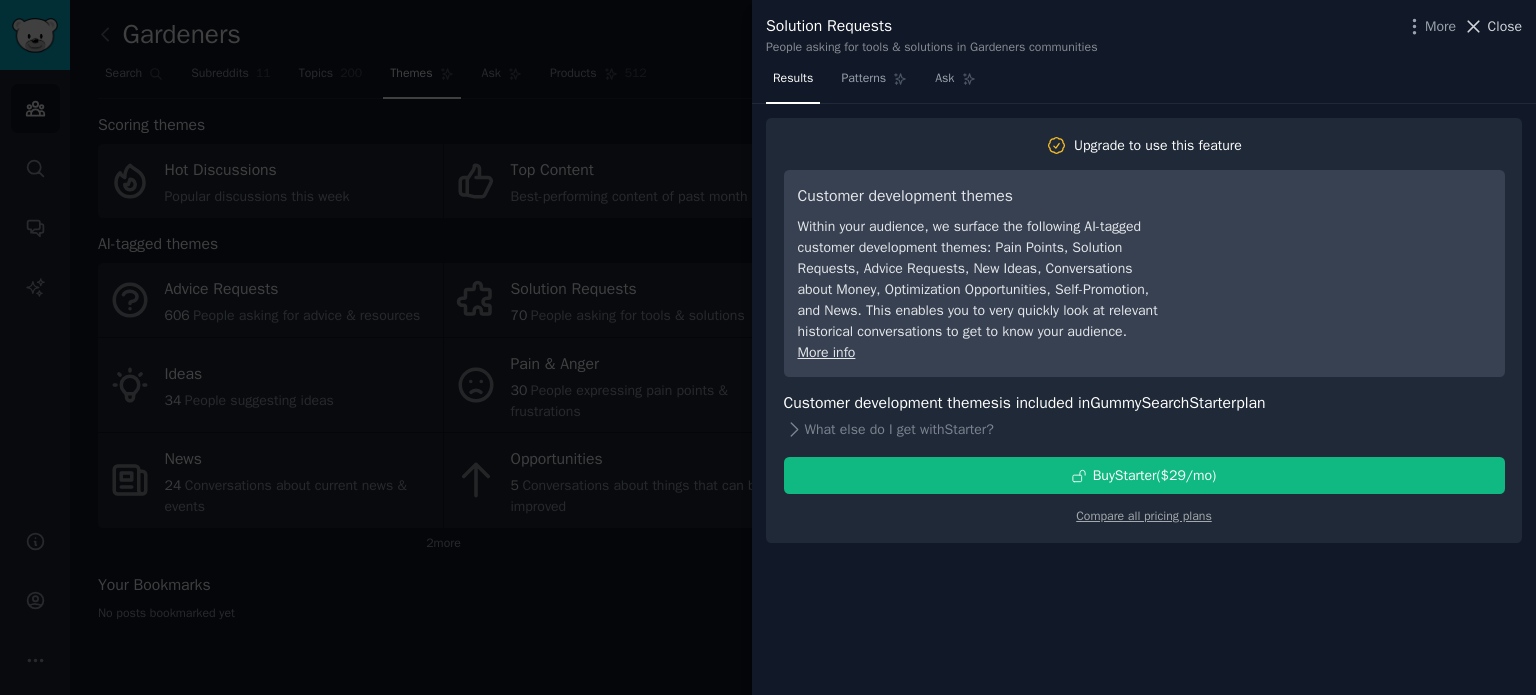 click on "Close" at bounding box center [1505, 26] 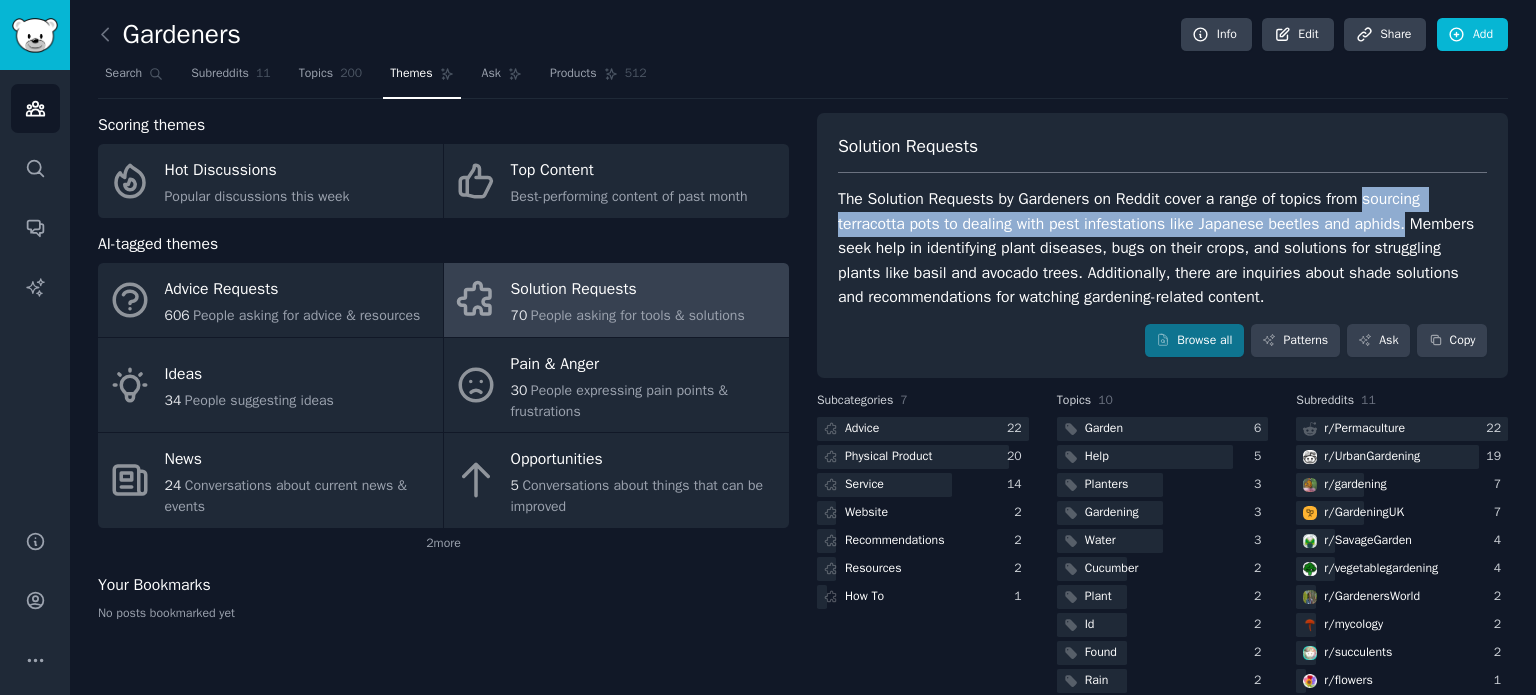 drag, startPoint x: 1365, startPoint y: 198, endPoint x: 1396, endPoint y: 231, distance: 45.276924 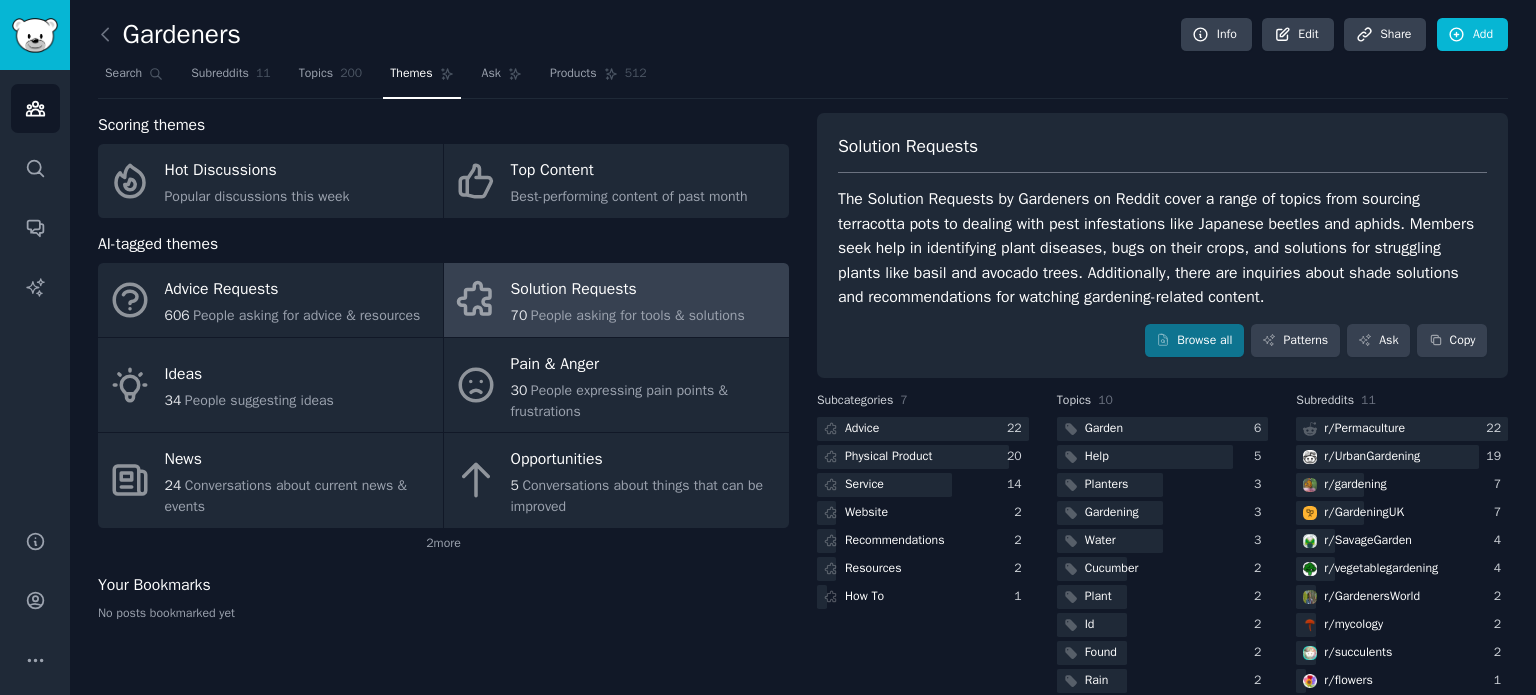 click on "The Solution Requests by Gardeners on Reddit cover a range of topics from sourcing terracotta pots to dealing with pest infestations like Japanese beetles and aphids. Members seek help in identifying plant diseases, bugs on their crops, and solutions for struggling plants like basil and avocado trees. Additionally, there are inquiries about shade solutions and recommendations for watching gardening-related content." at bounding box center (1162, 248) 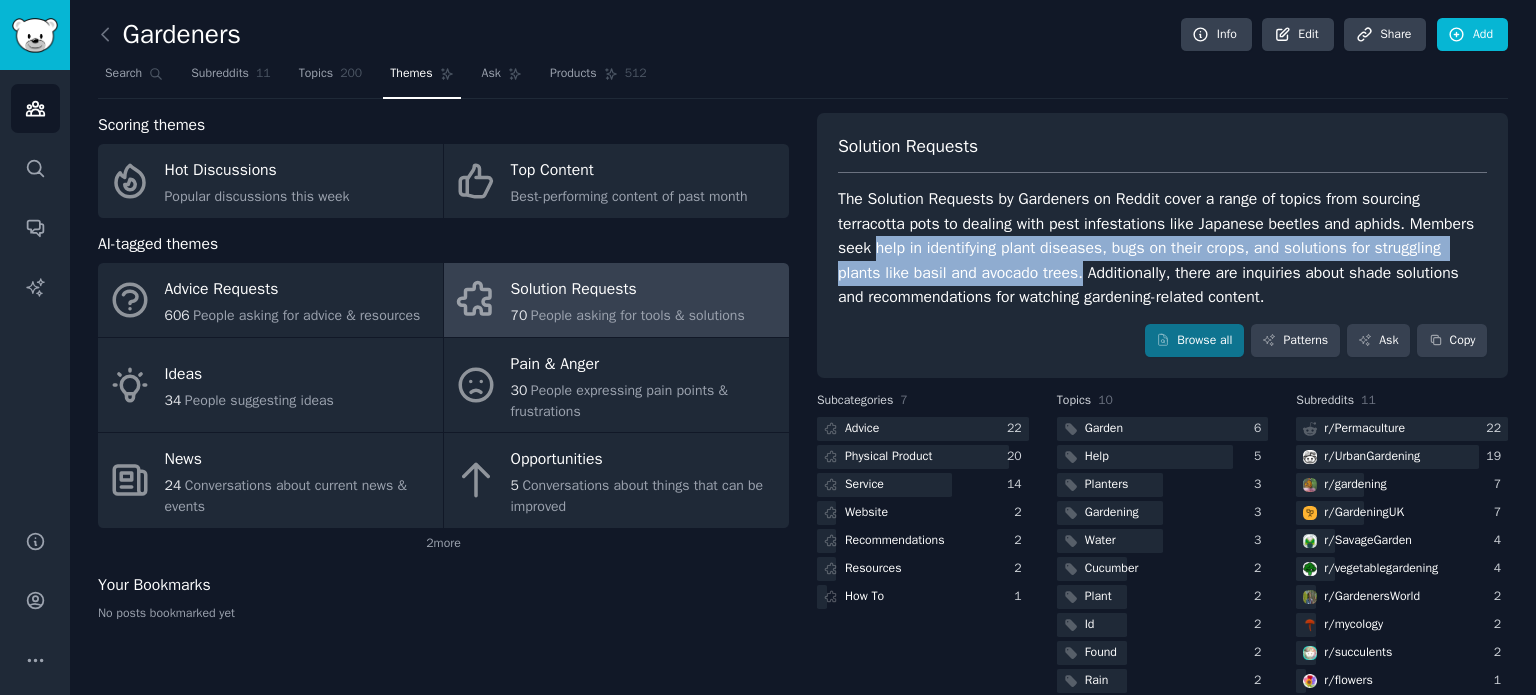drag, startPoint x: 875, startPoint y: 248, endPoint x: 1075, endPoint y: 273, distance: 201.55644 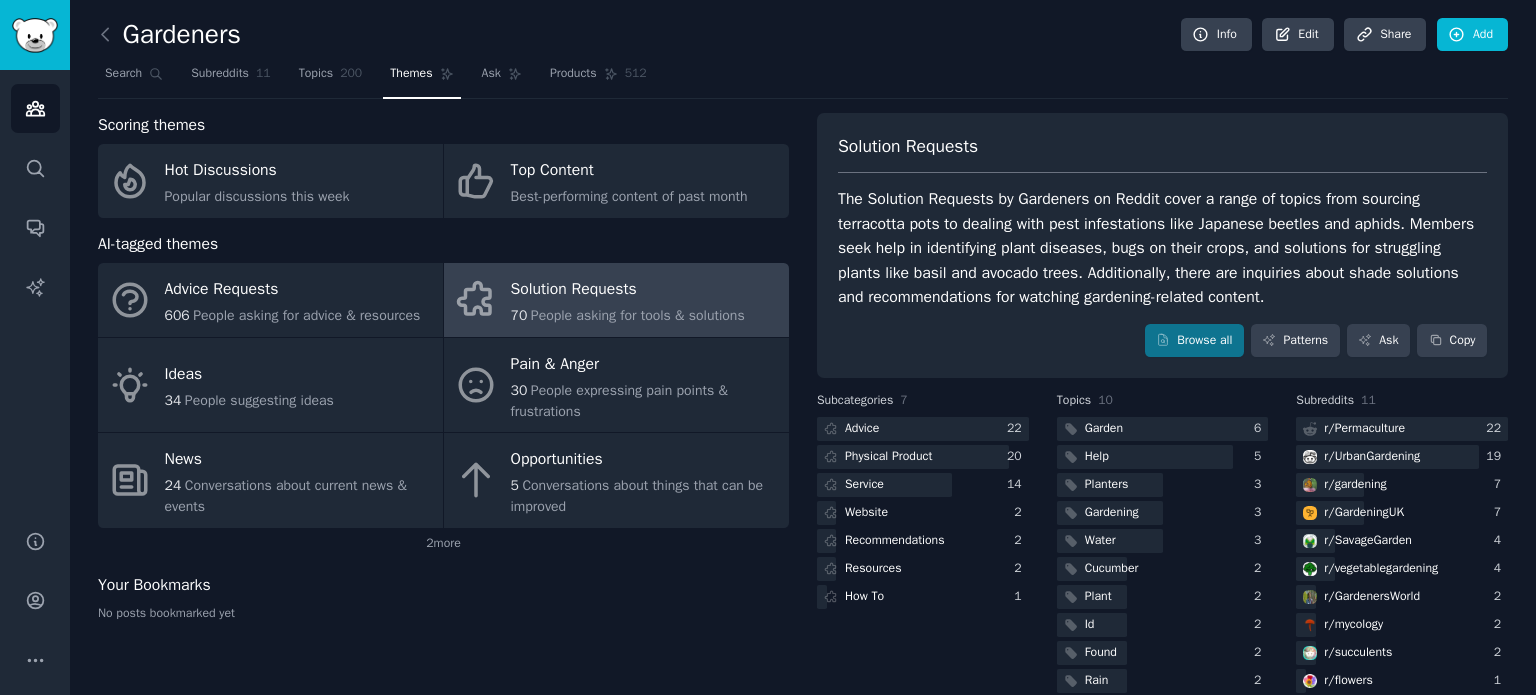 click on "The Solution Requests by Gardeners on Reddit cover a range of topics from sourcing terracotta pots to dealing with pest infestations like Japanese beetles and aphids. Members seek help in identifying plant diseases, bugs on their crops, and solutions for struggling plants like basil and avocado trees. Additionally, there are inquiries about shade solutions and recommendations for watching gardening-related content." at bounding box center (1162, 248) 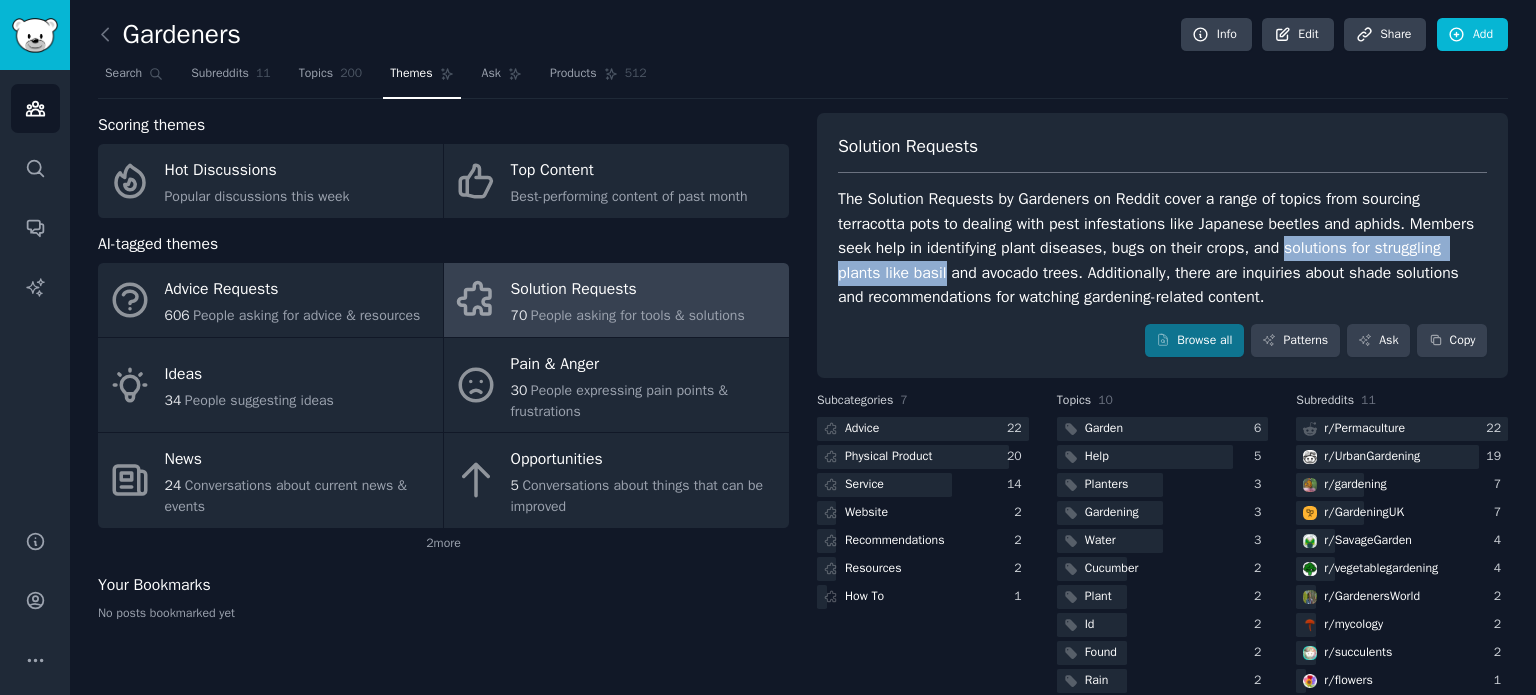 drag, startPoint x: 1280, startPoint y: 250, endPoint x: 941, endPoint y: 276, distance: 339.99557 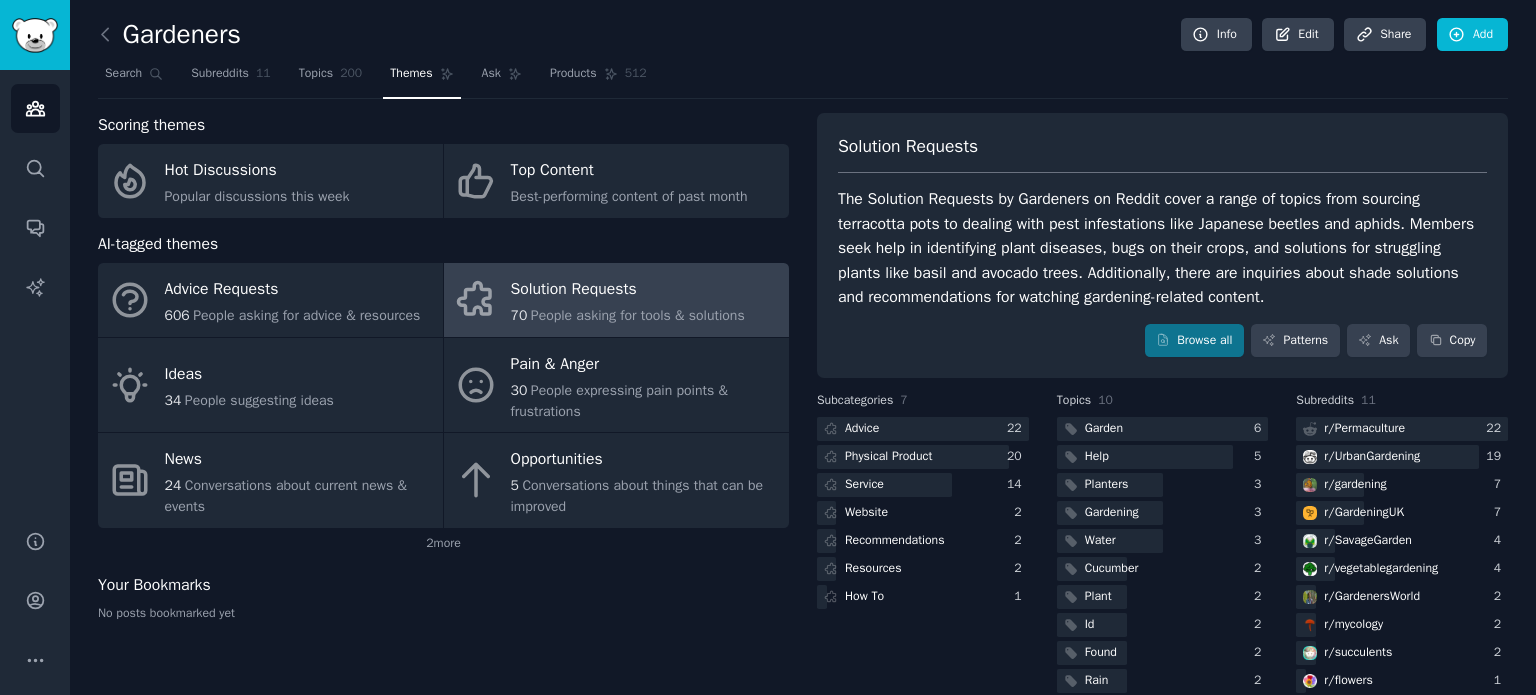 click on "The Solution Requests by Gardeners on Reddit cover a range of topics from sourcing terracotta pots to dealing with pest infestations like Japanese beetles and aphids. Members seek help in identifying plant diseases, bugs on their crops, and solutions for struggling plants like basil and avocado trees. Additionally, there are inquiries about shade solutions and recommendations for watching gardening-related content." at bounding box center [1162, 248] 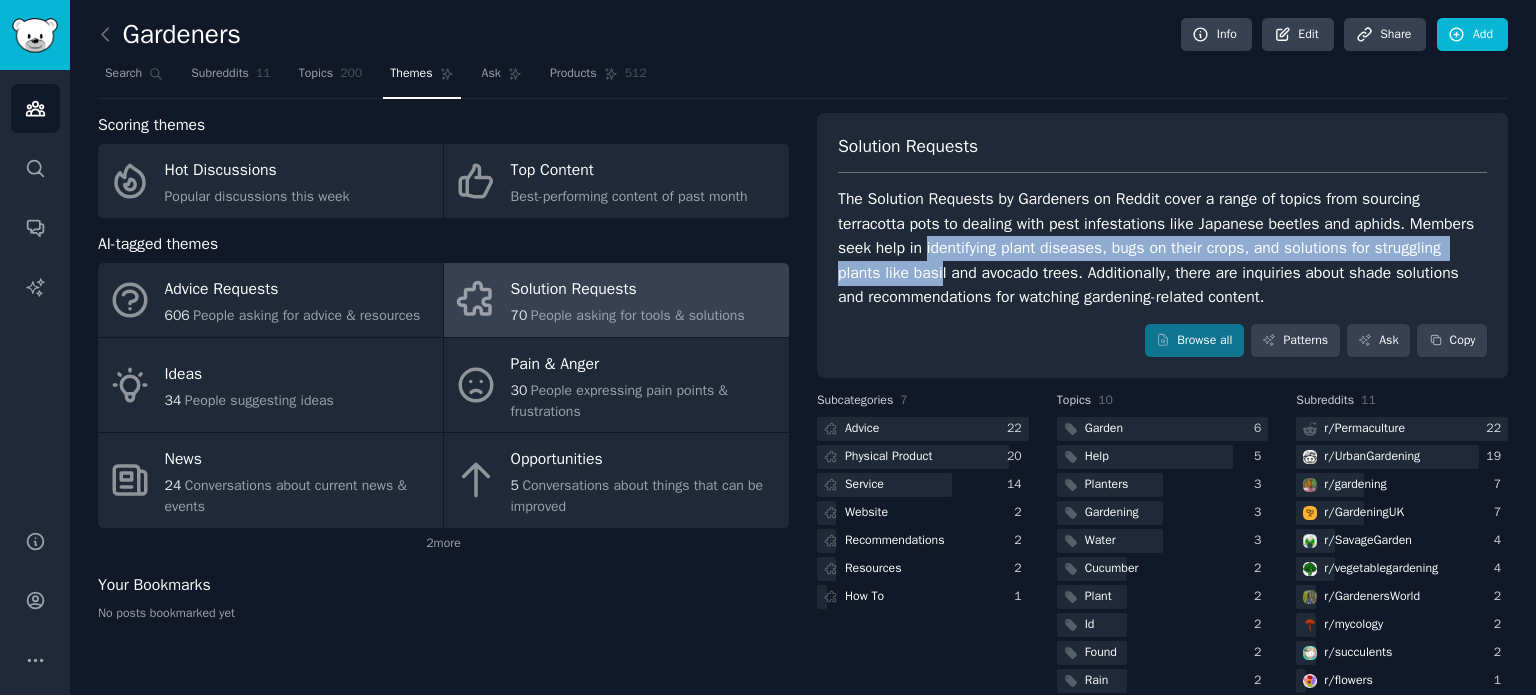 drag, startPoint x: 922, startPoint y: 247, endPoint x: 938, endPoint y: 271, distance: 28.84441 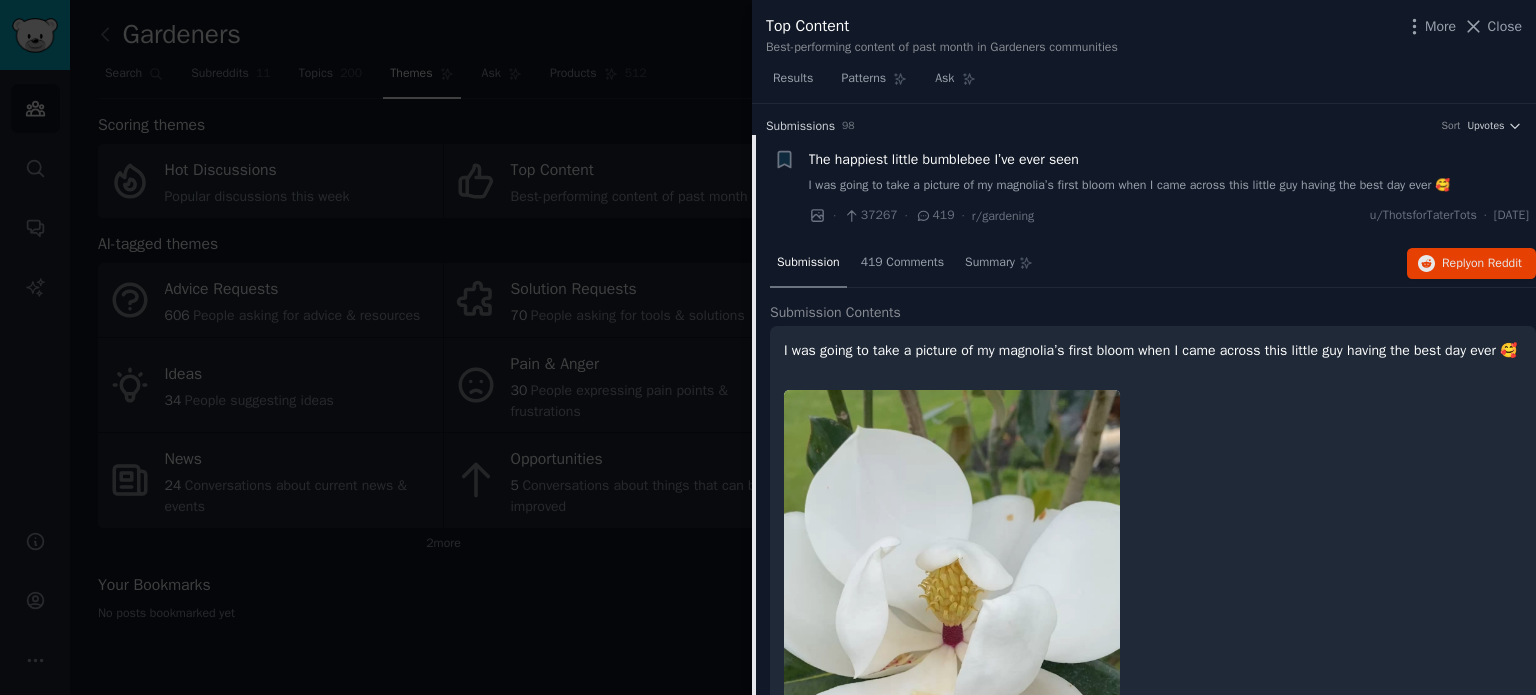 scroll, scrollTop: 0, scrollLeft: 0, axis: both 